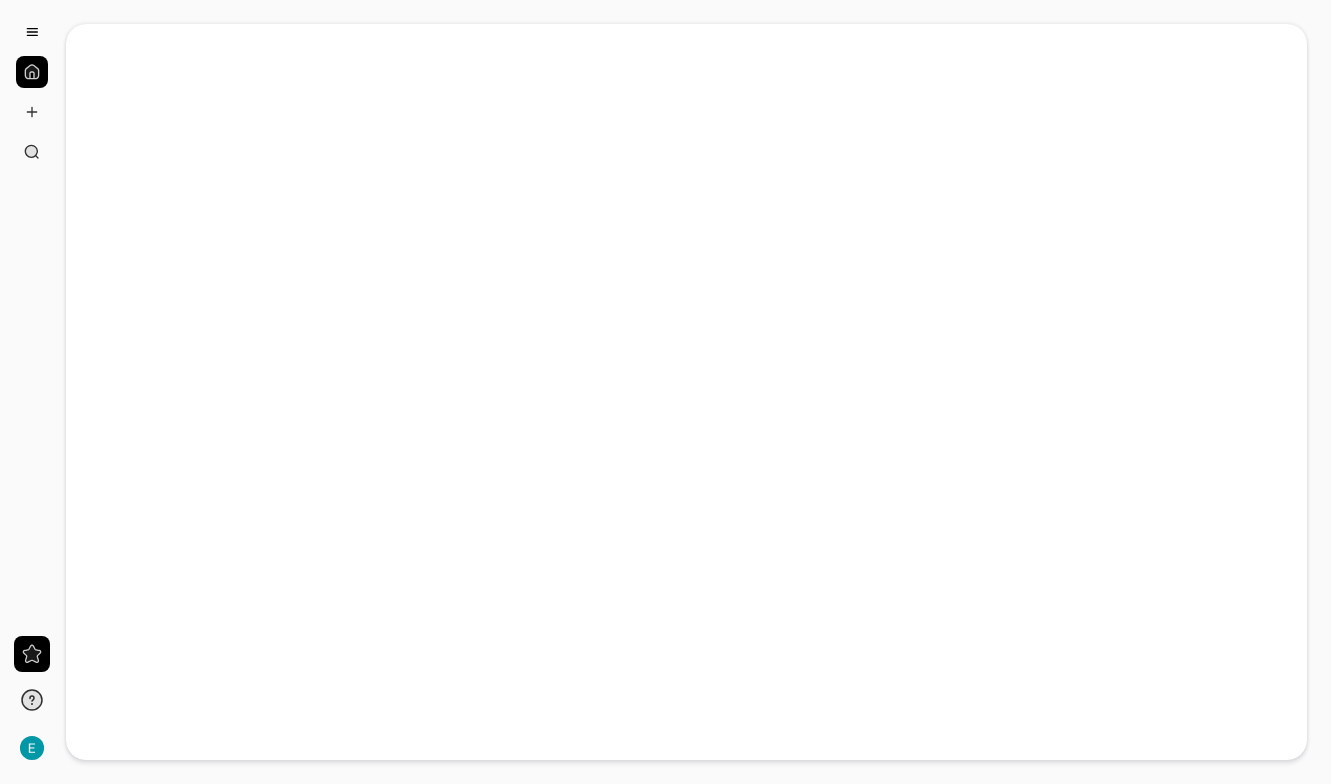 scroll, scrollTop: 0, scrollLeft: 0, axis: both 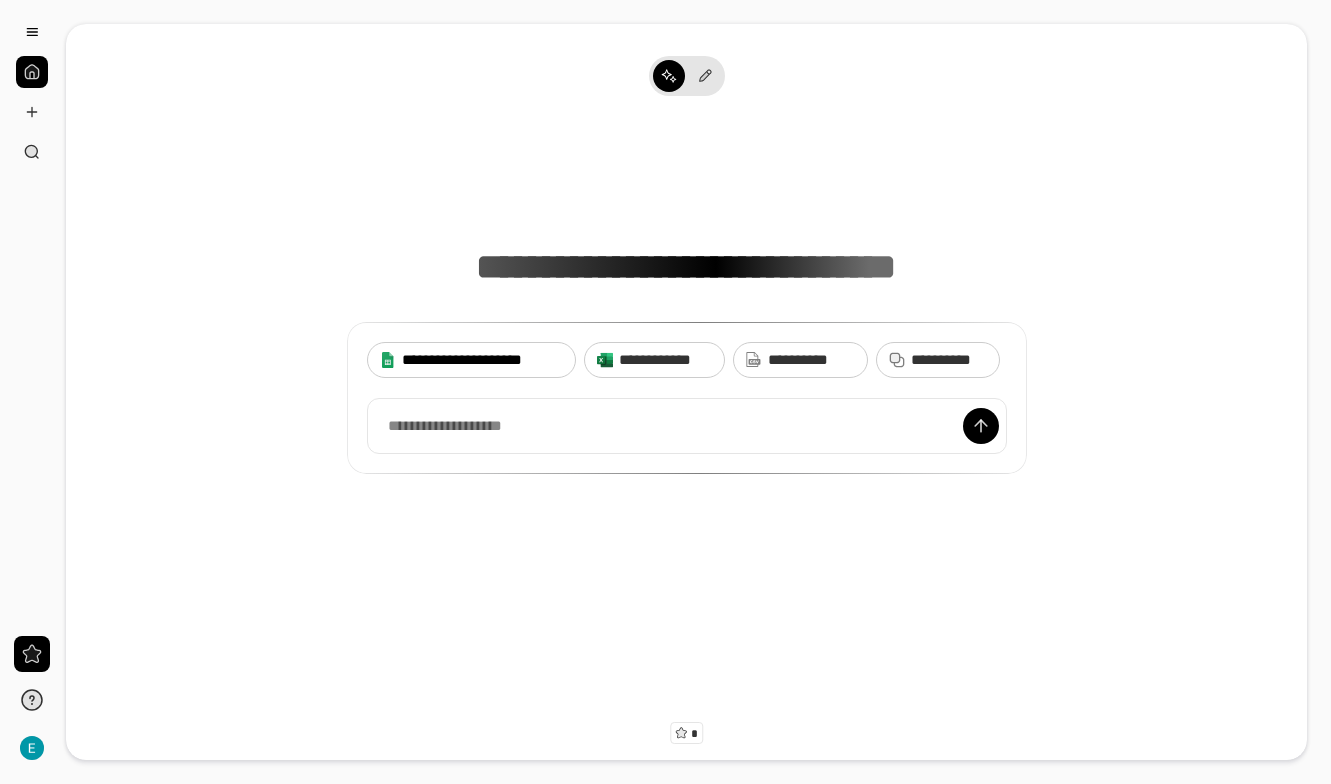 click on "**********" at bounding box center (483, 360) 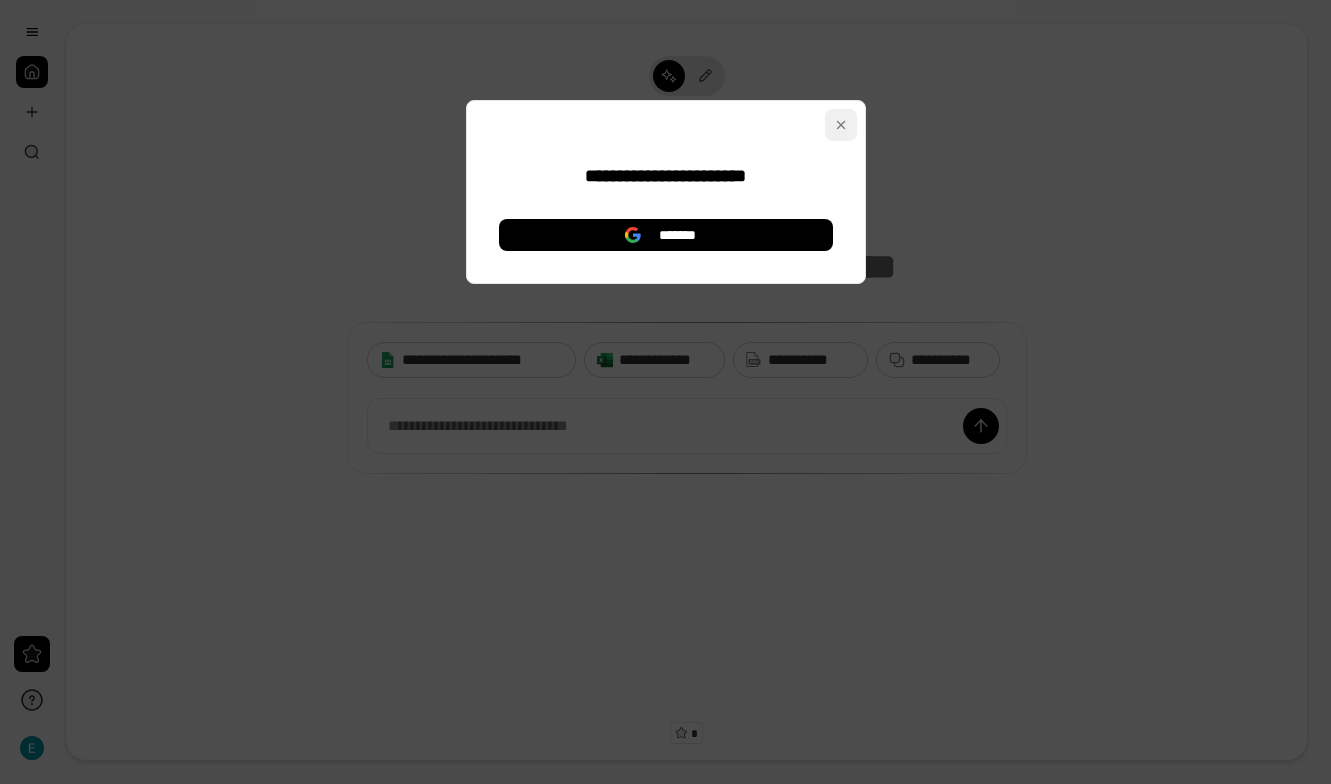 click at bounding box center [841, 125] 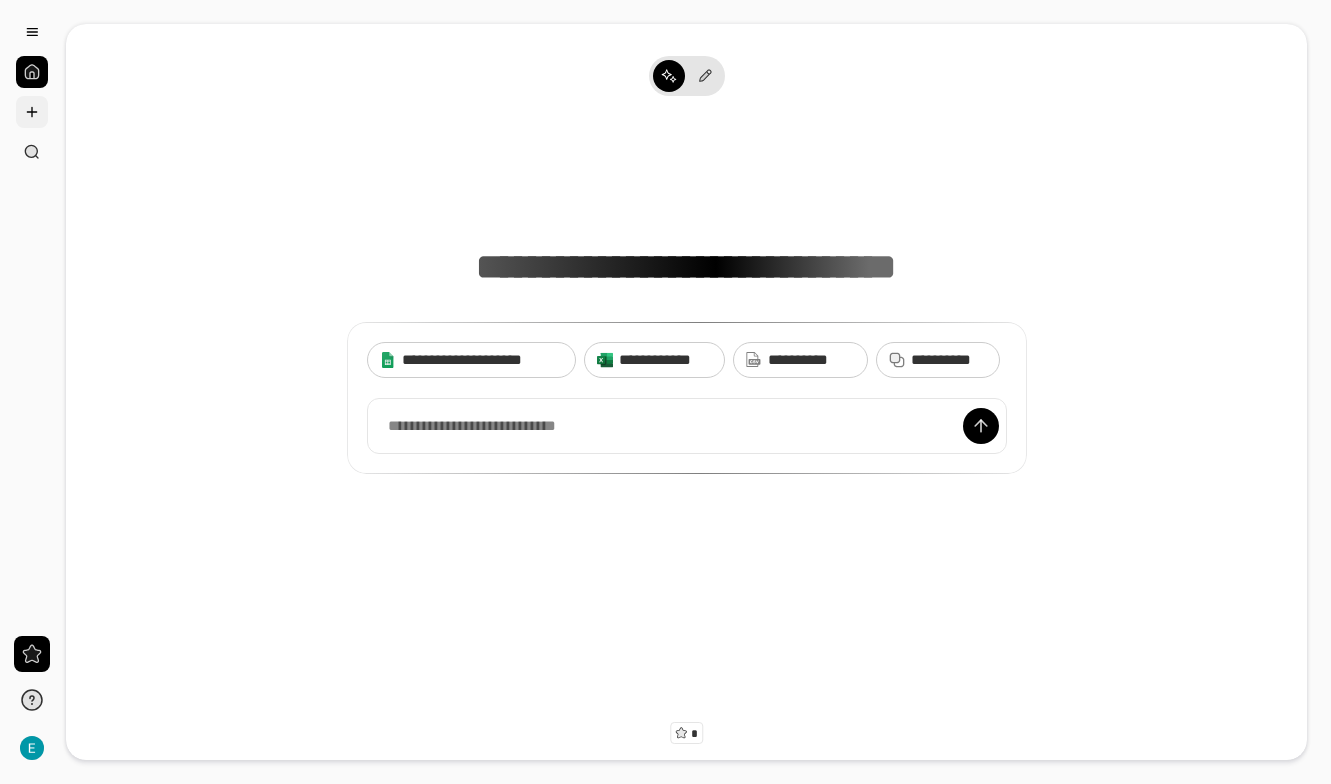 click at bounding box center (32, 112) 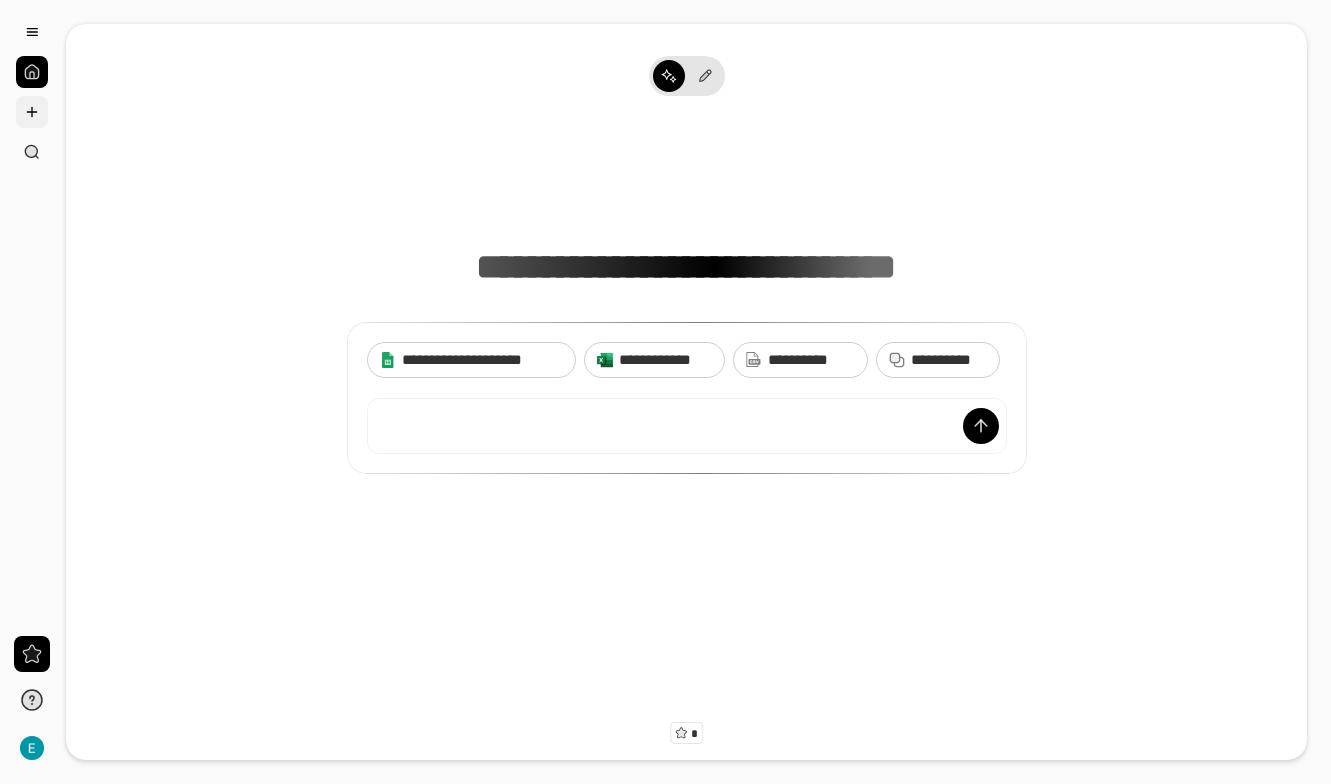 click at bounding box center [32, 112] 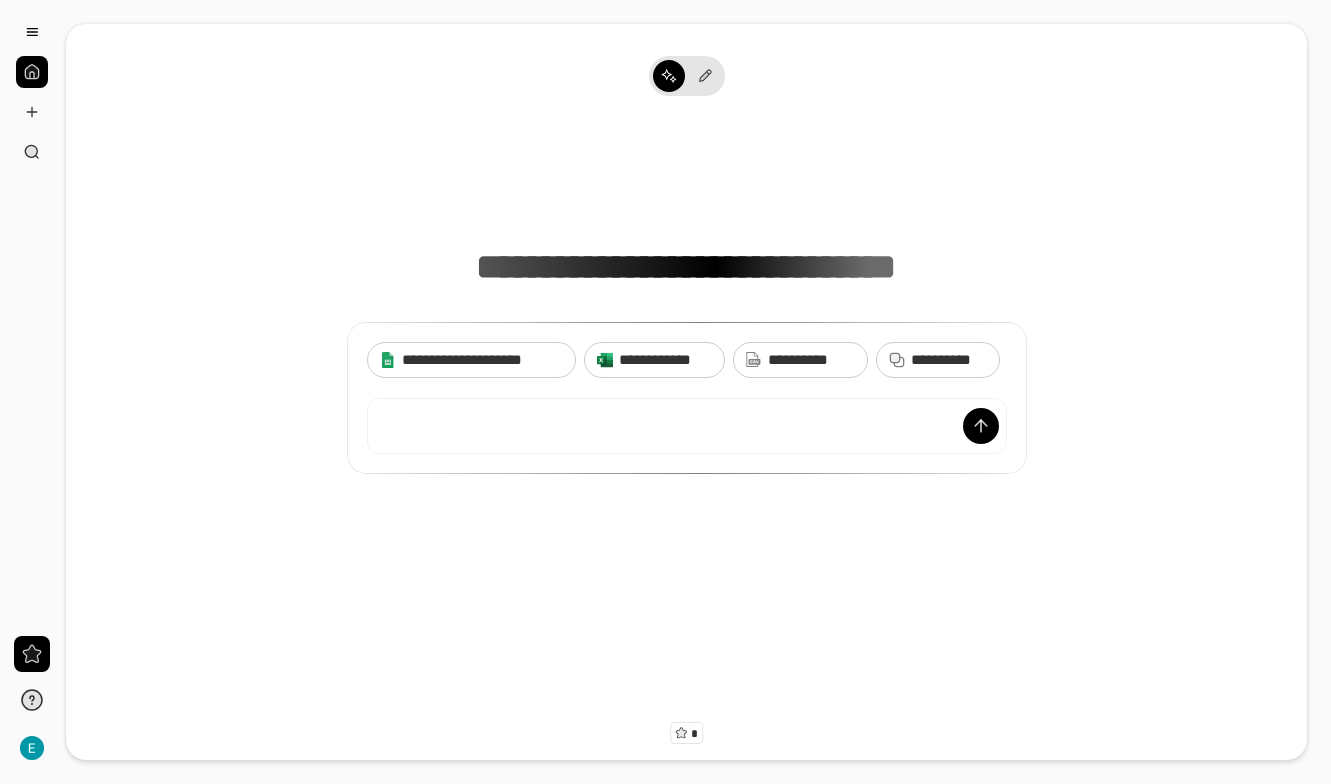 click at bounding box center (32, 92) 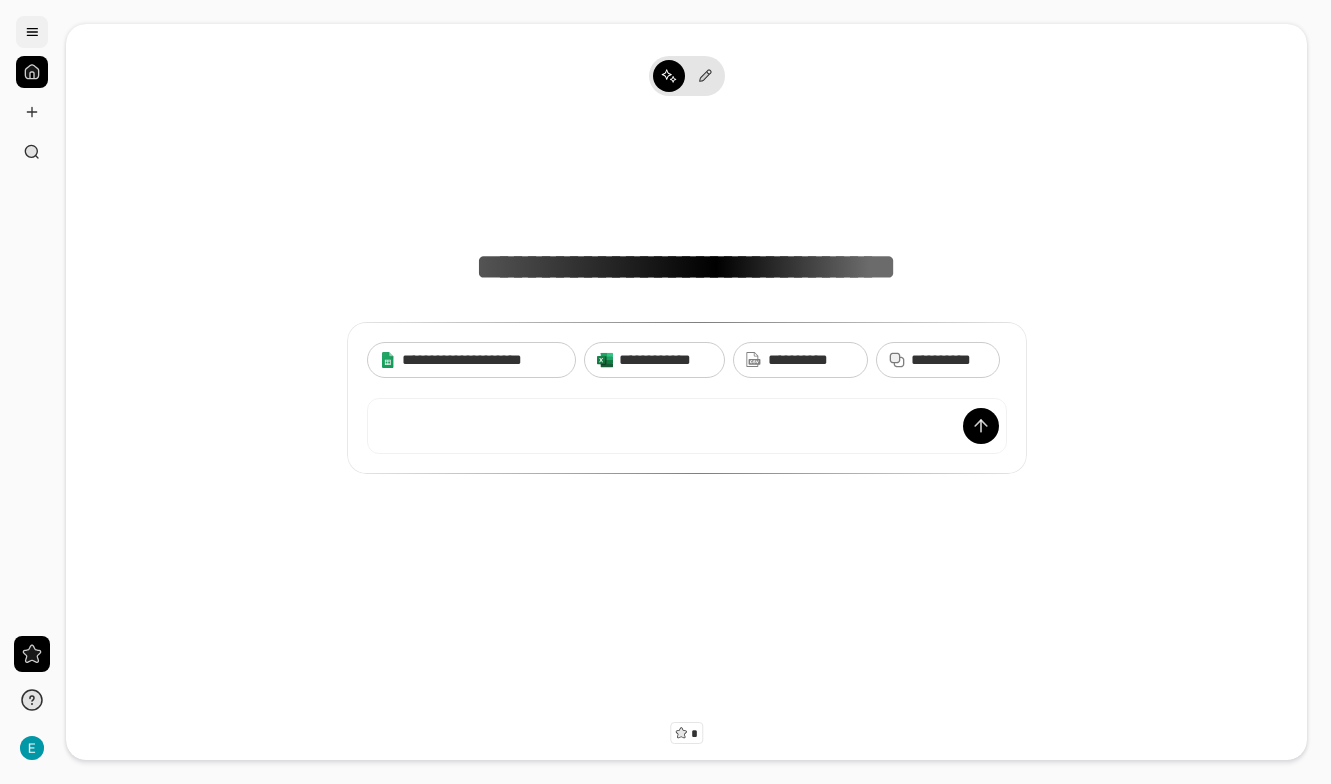 click at bounding box center (32, 32) 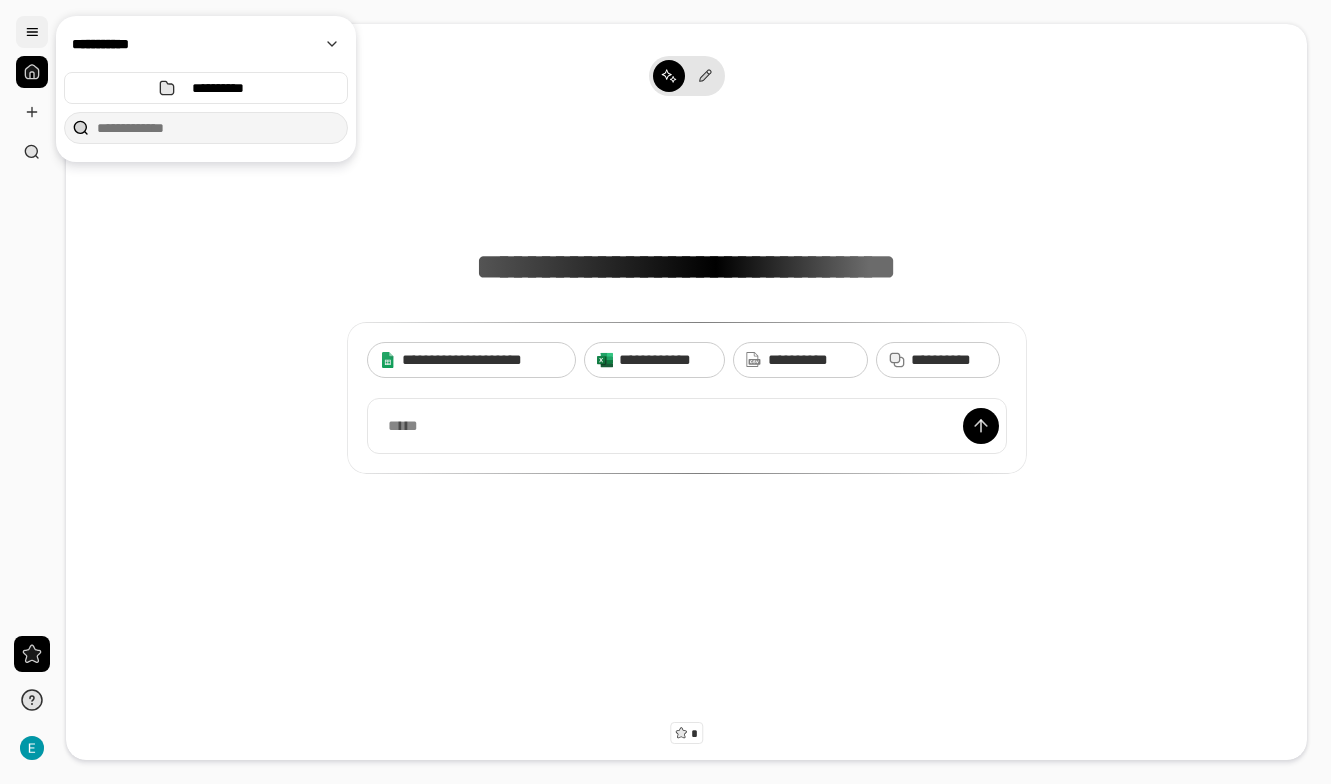 click at bounding box center (32, 32) 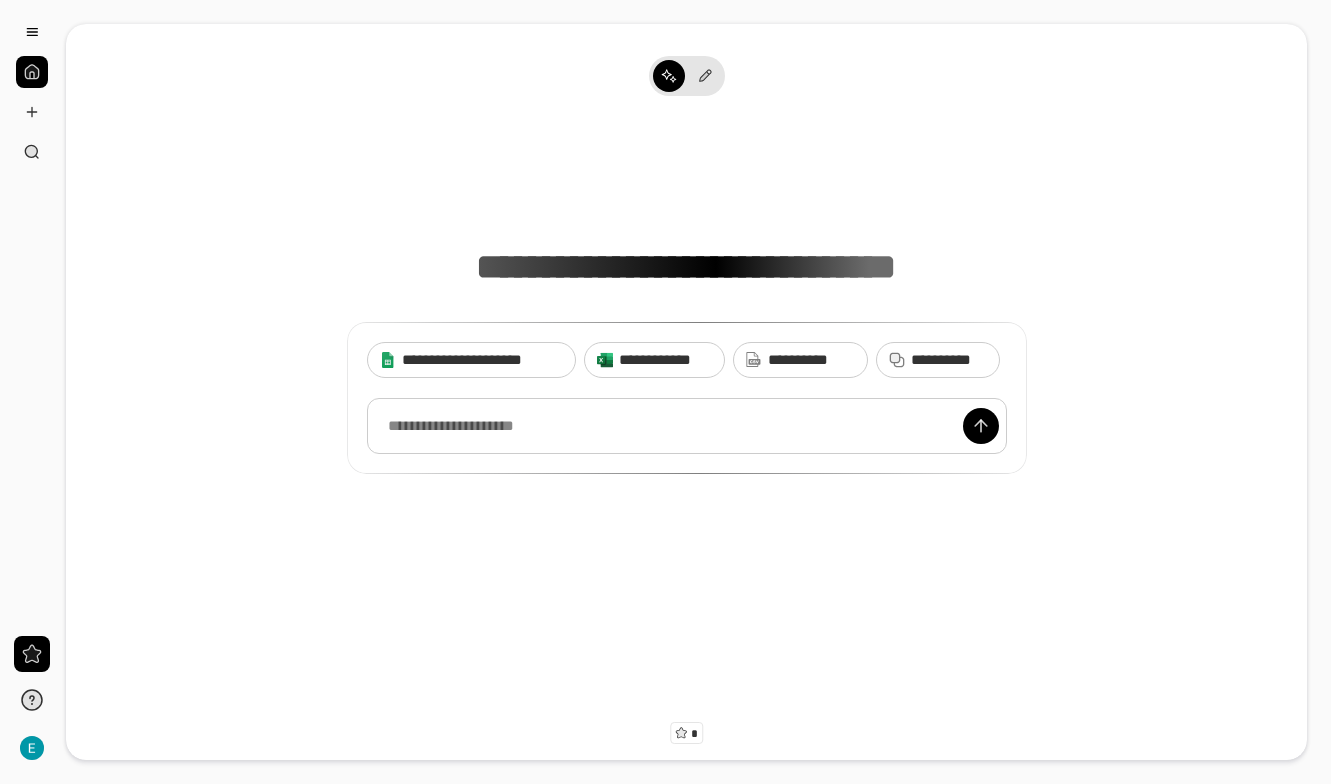 click at bounding box center (687, 426) 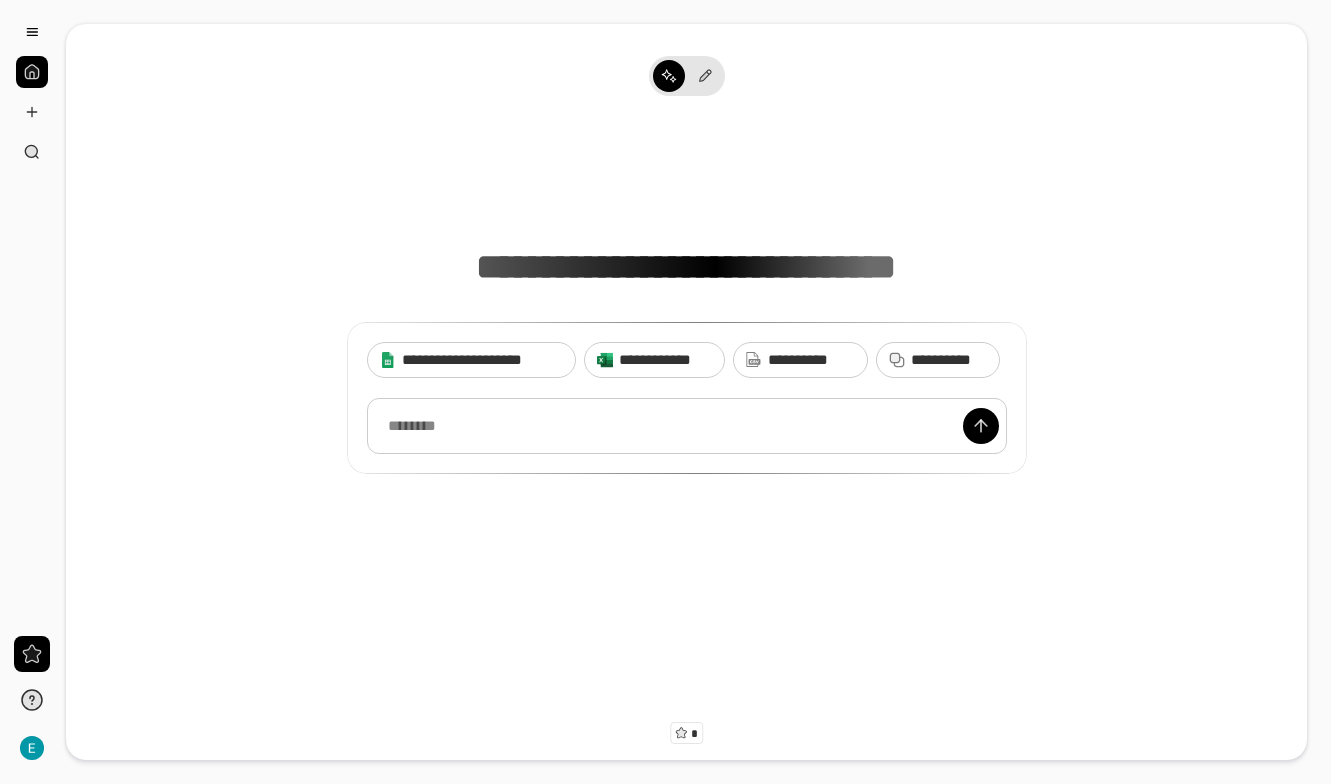 type 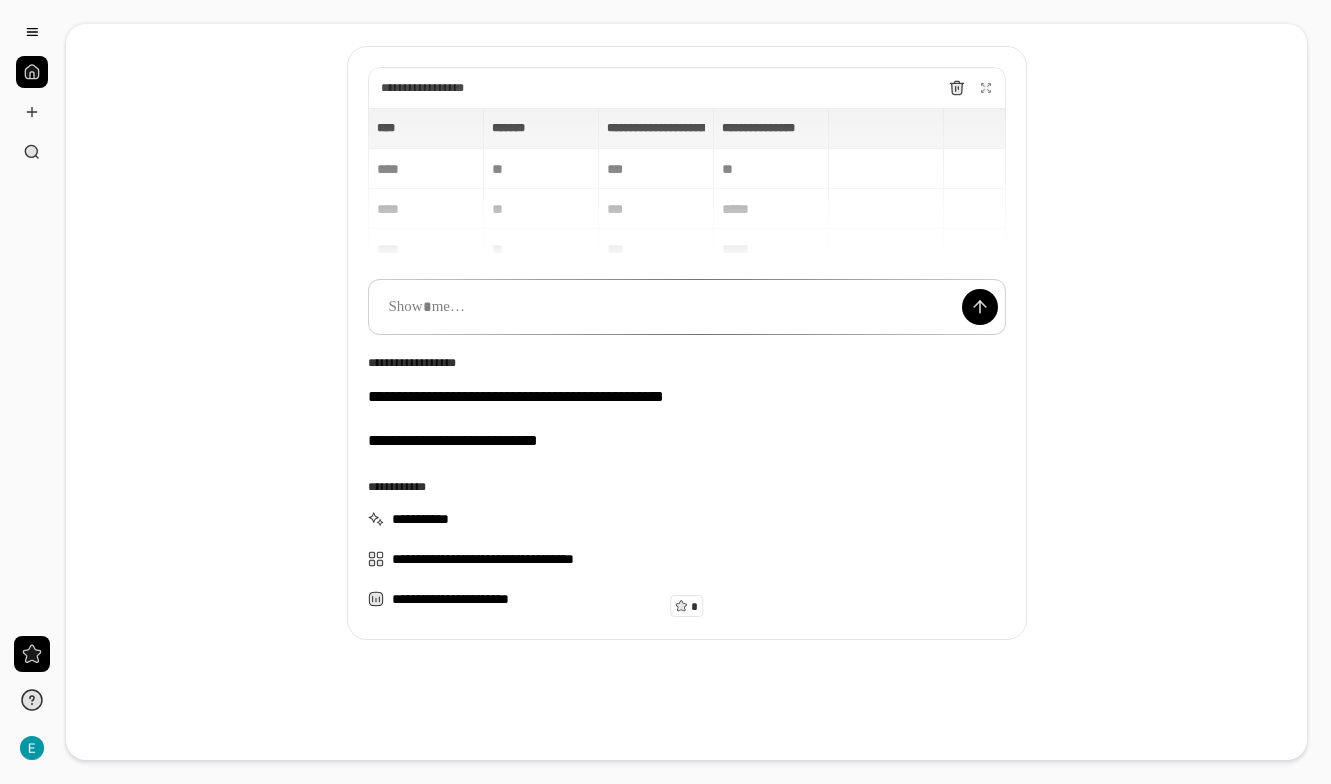 scroll, scrollTop: 127, scrollLeft: 0, axis: vertical 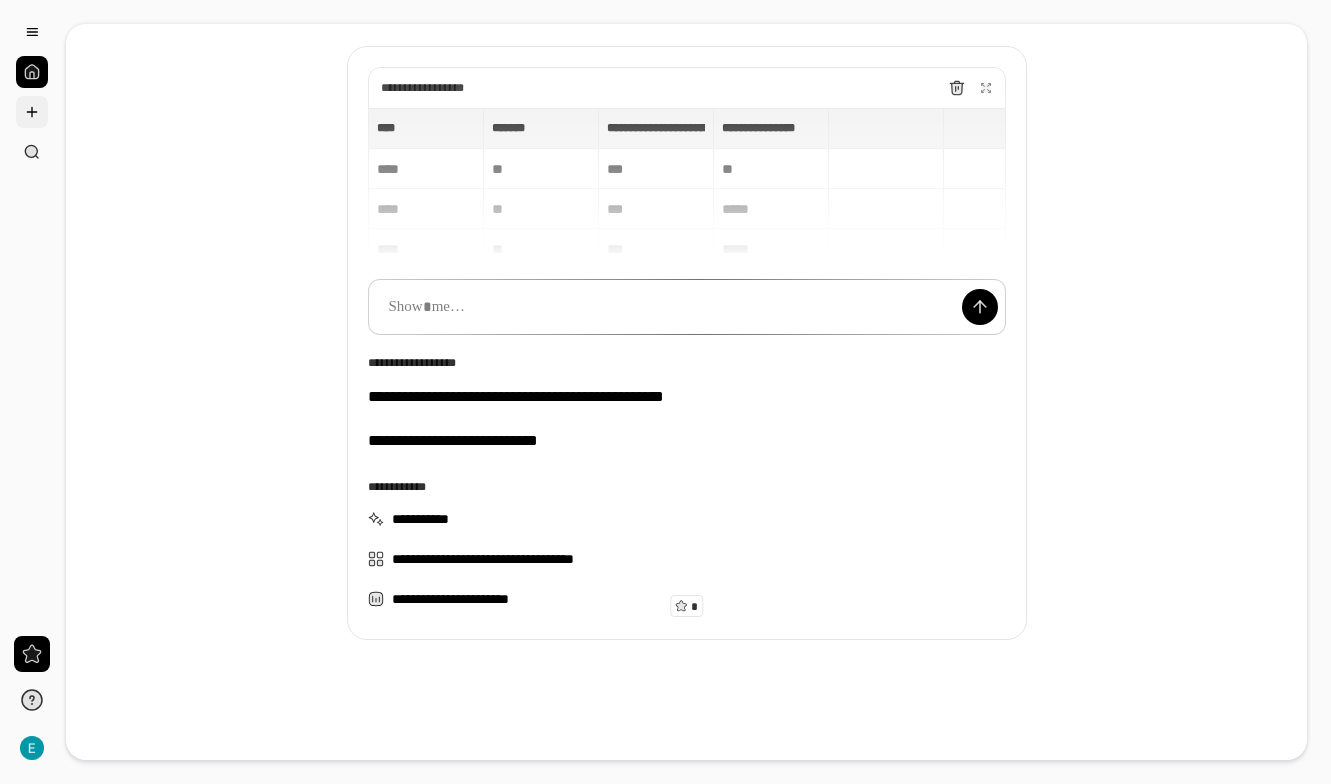click at bounding box center [32, 112] 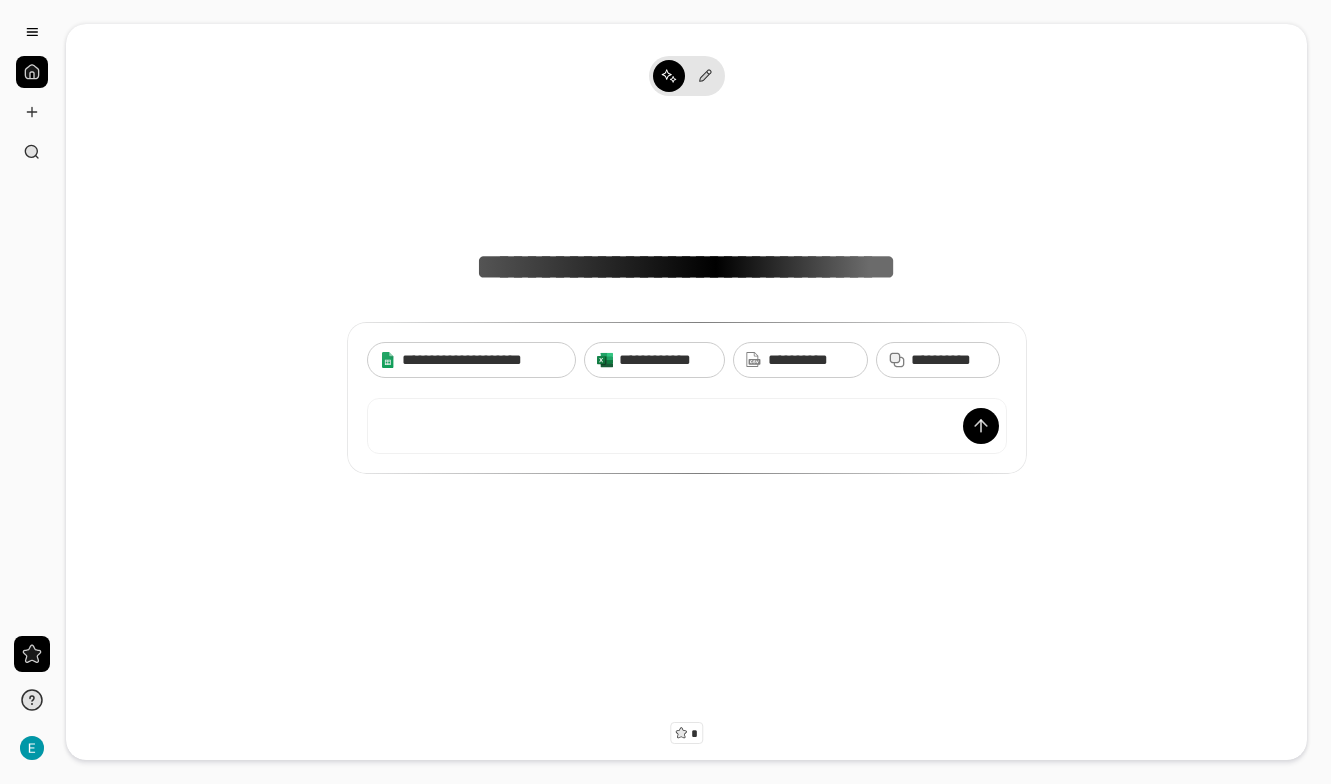 click on "**" at bounding box center (32, 392) 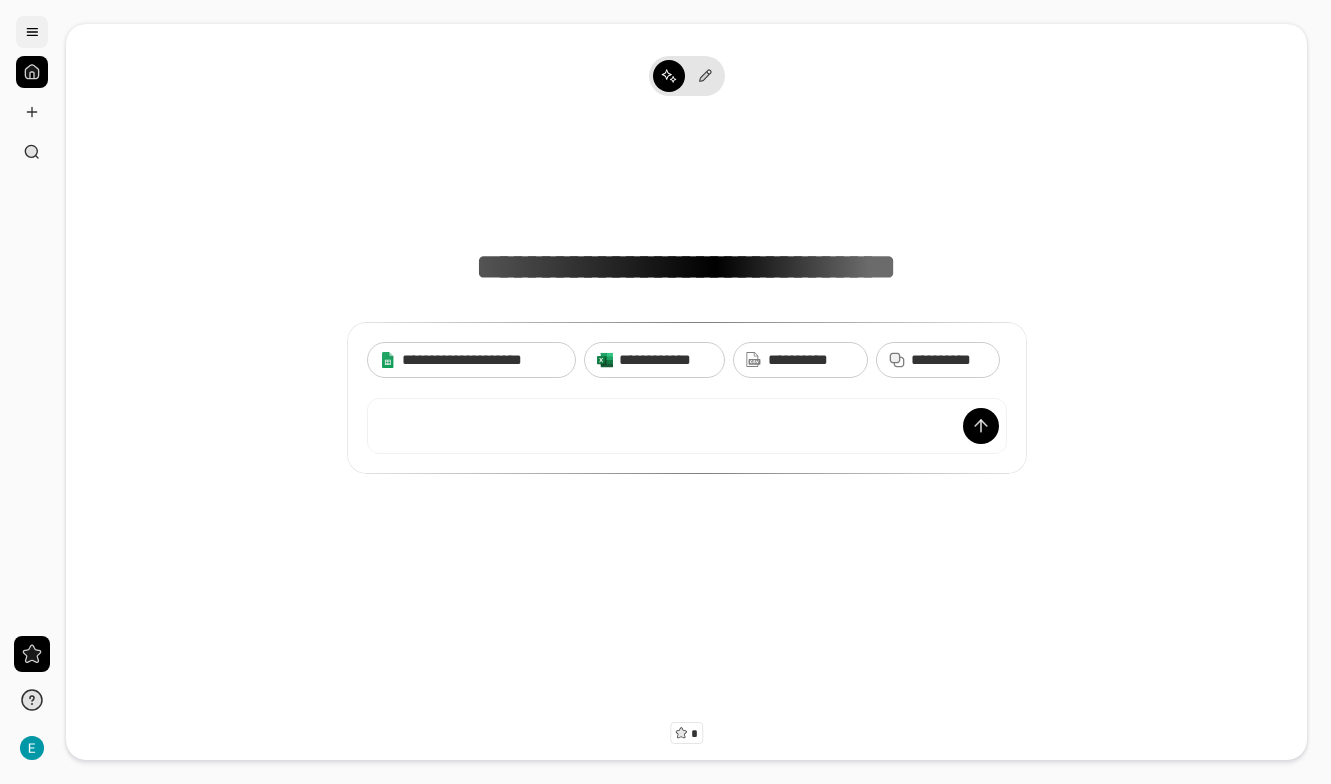 click at bounding box center (32, 32) 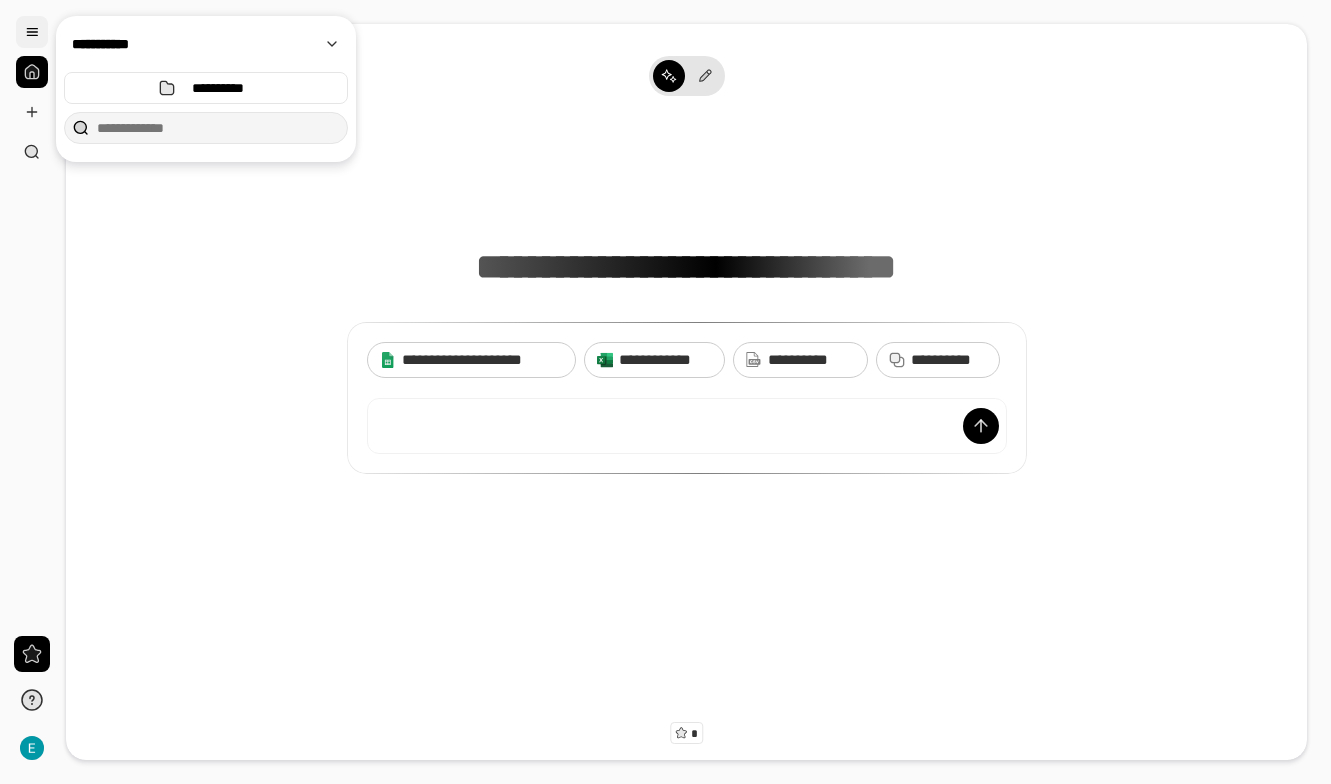 click at bounding box center (32, 32) 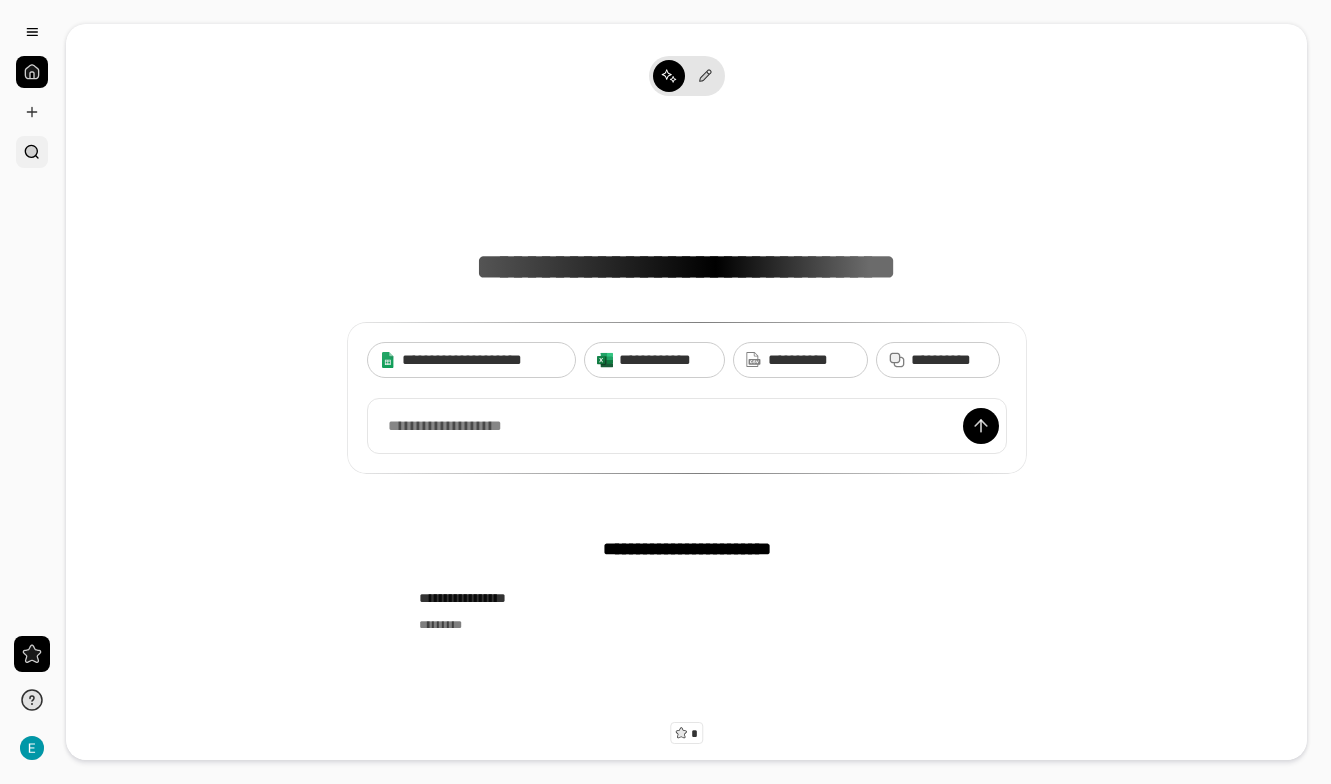 click at bounding box center [32, 152] 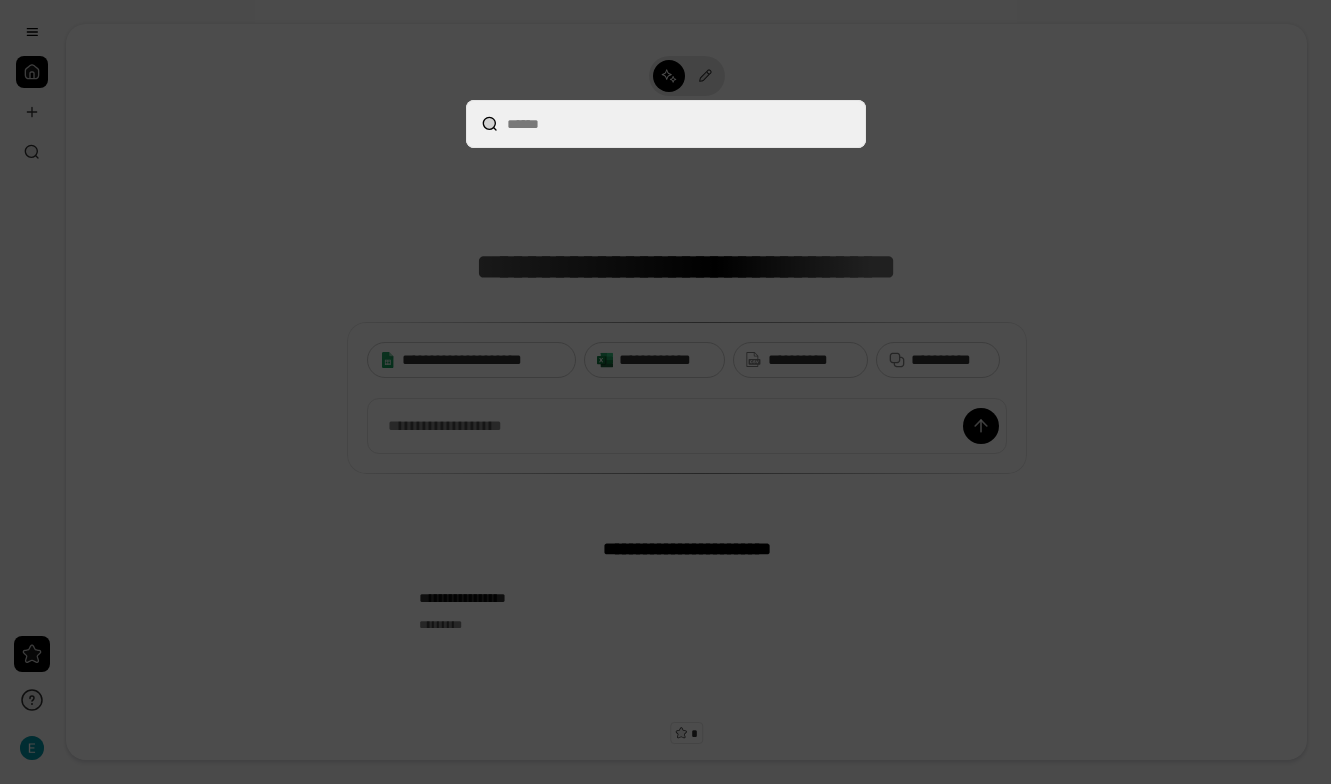 click at bounding box center [665, 392] 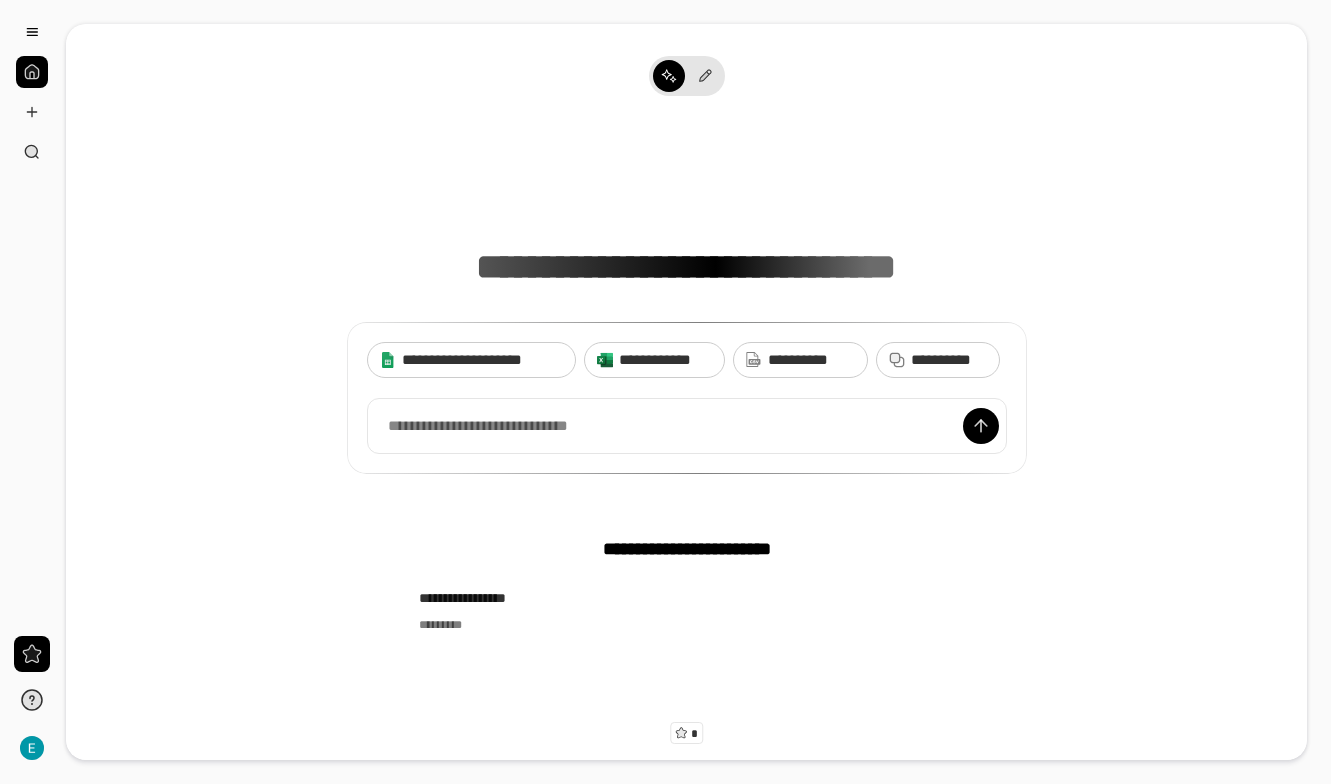 scroll, scrollTop: 0, scrollLeft: 0, axis: both 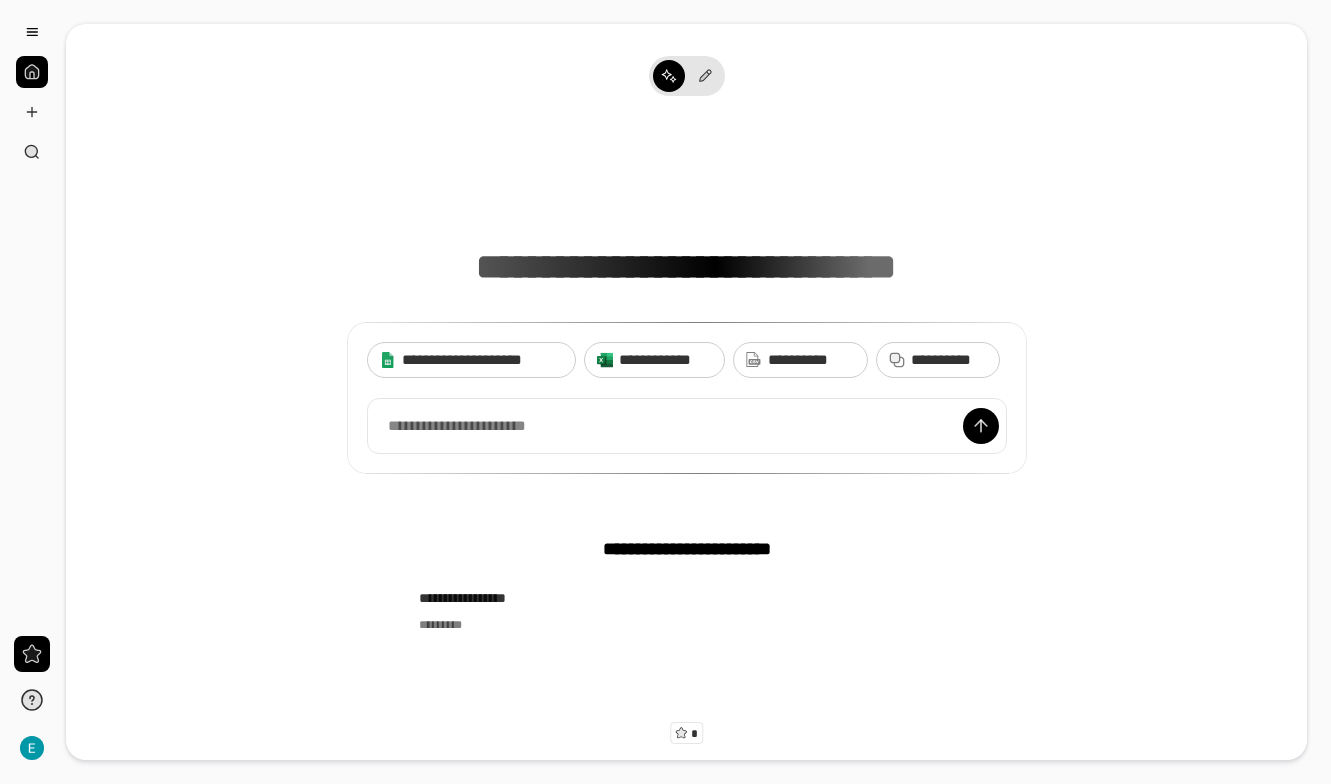 click on "[NAME] [NAME] [NAME] [NAME] [NAME] [NAME] [NAME] [NAME] [NAME] [NAME] [NAME]" at bounding box center [686, 455] 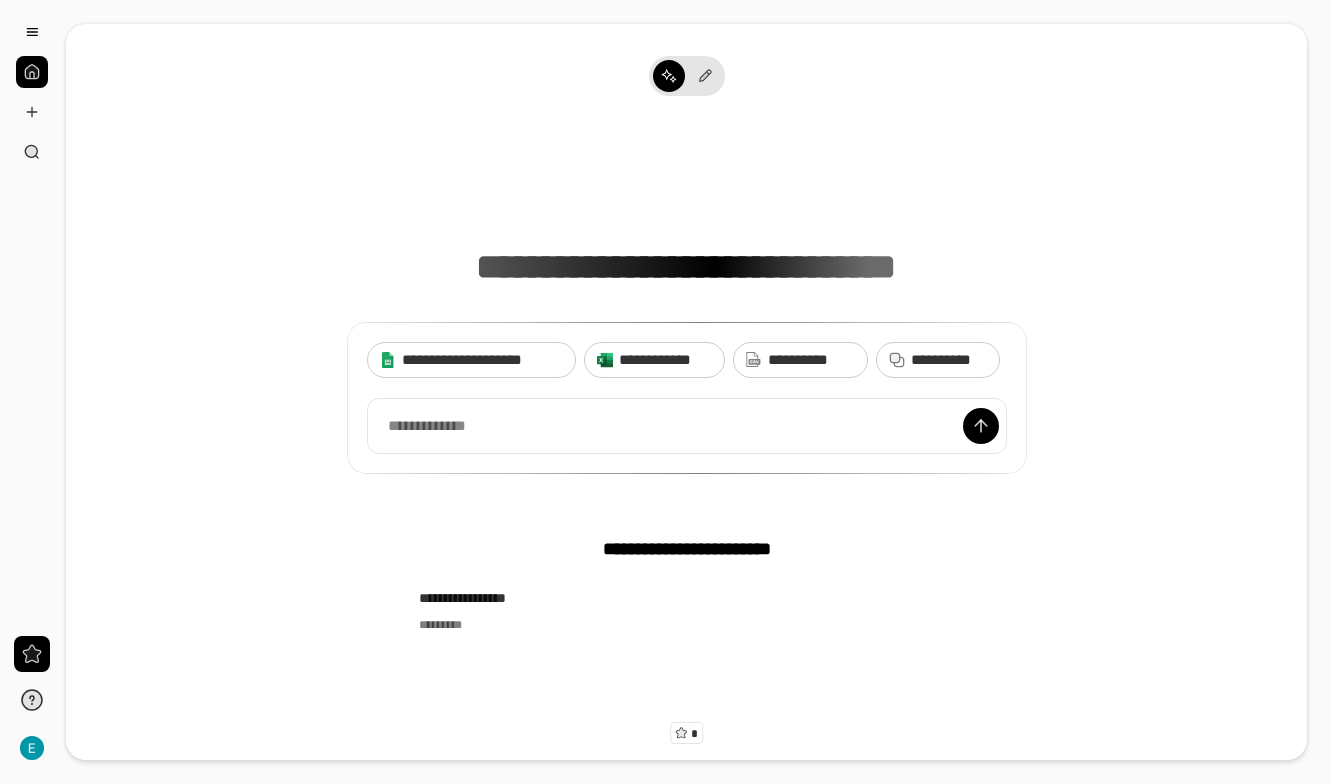 scroll, scrollTop: 15, scrollLeft: 0, axis: vertical 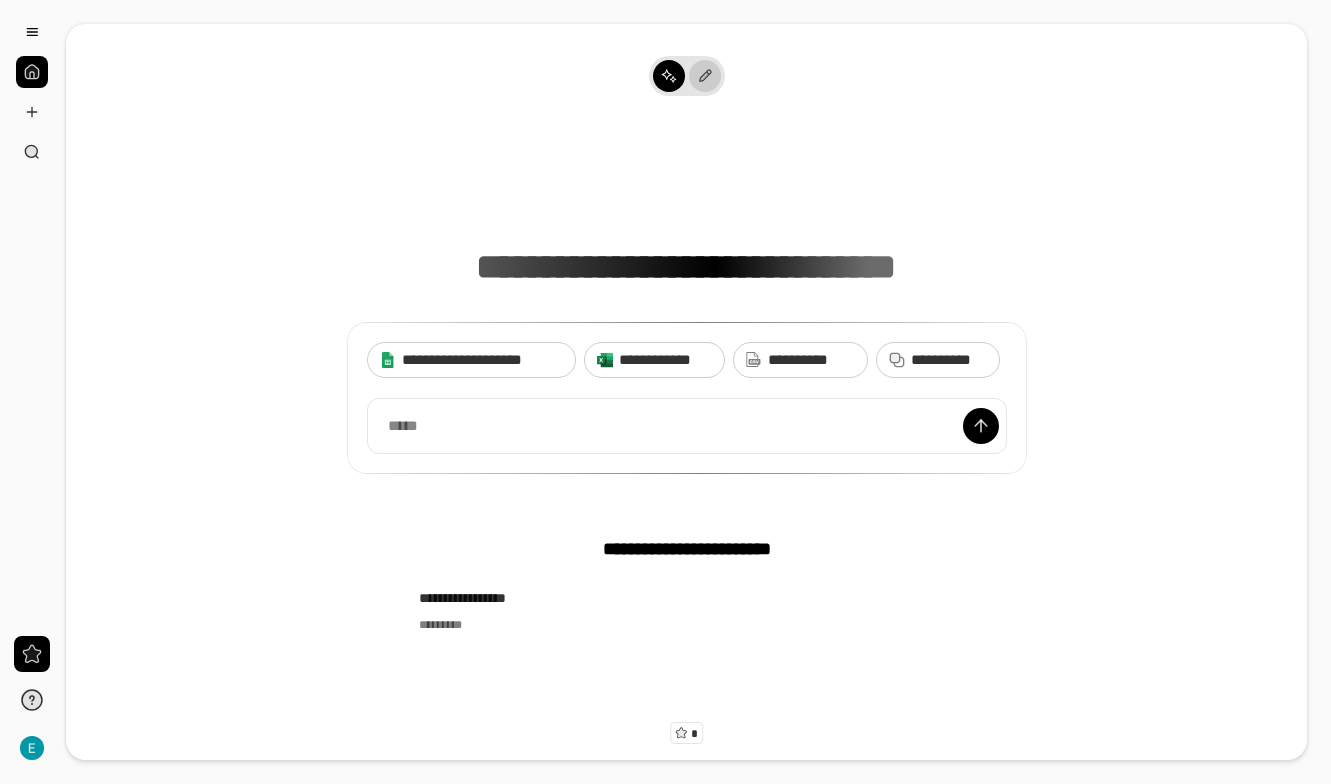 click 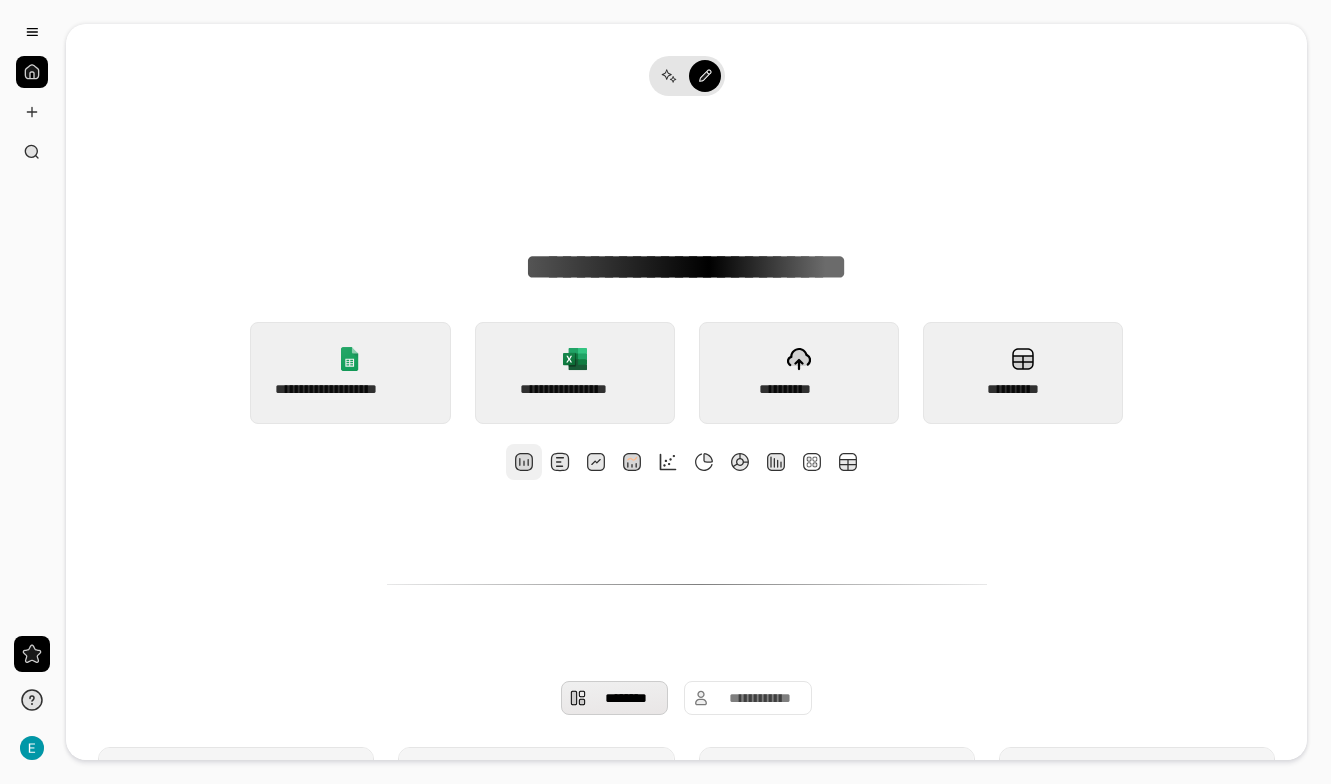 click at bounding box center [524, 462] 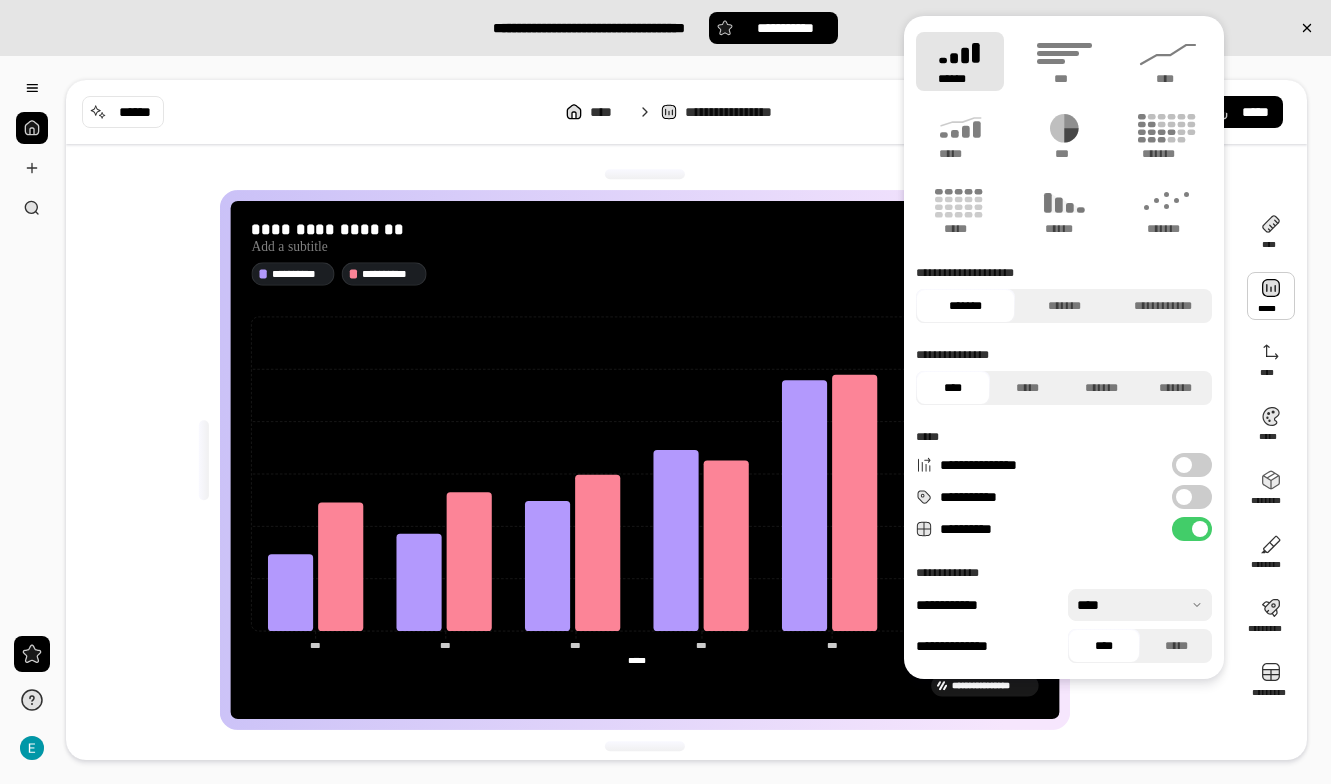 click at bounding box center (1271, 296) 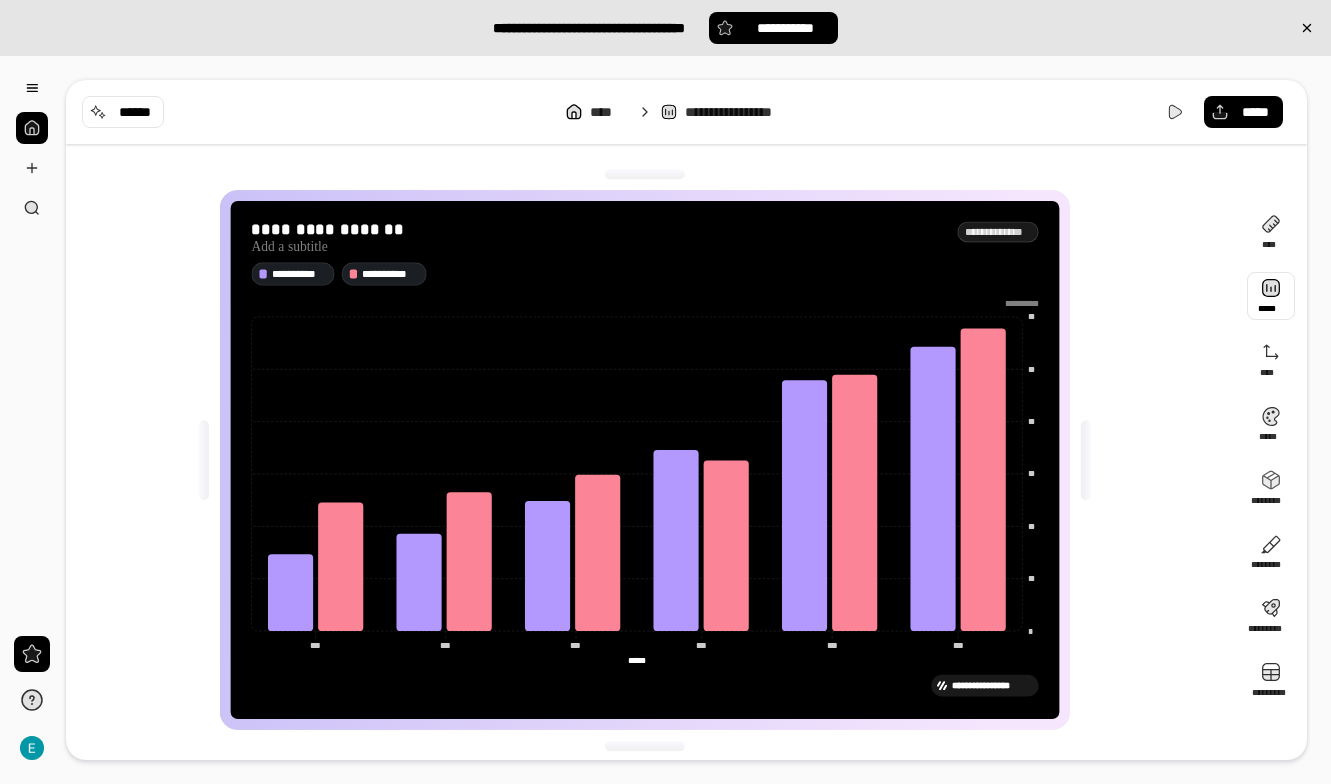 click at bounding box center [1271, 296] 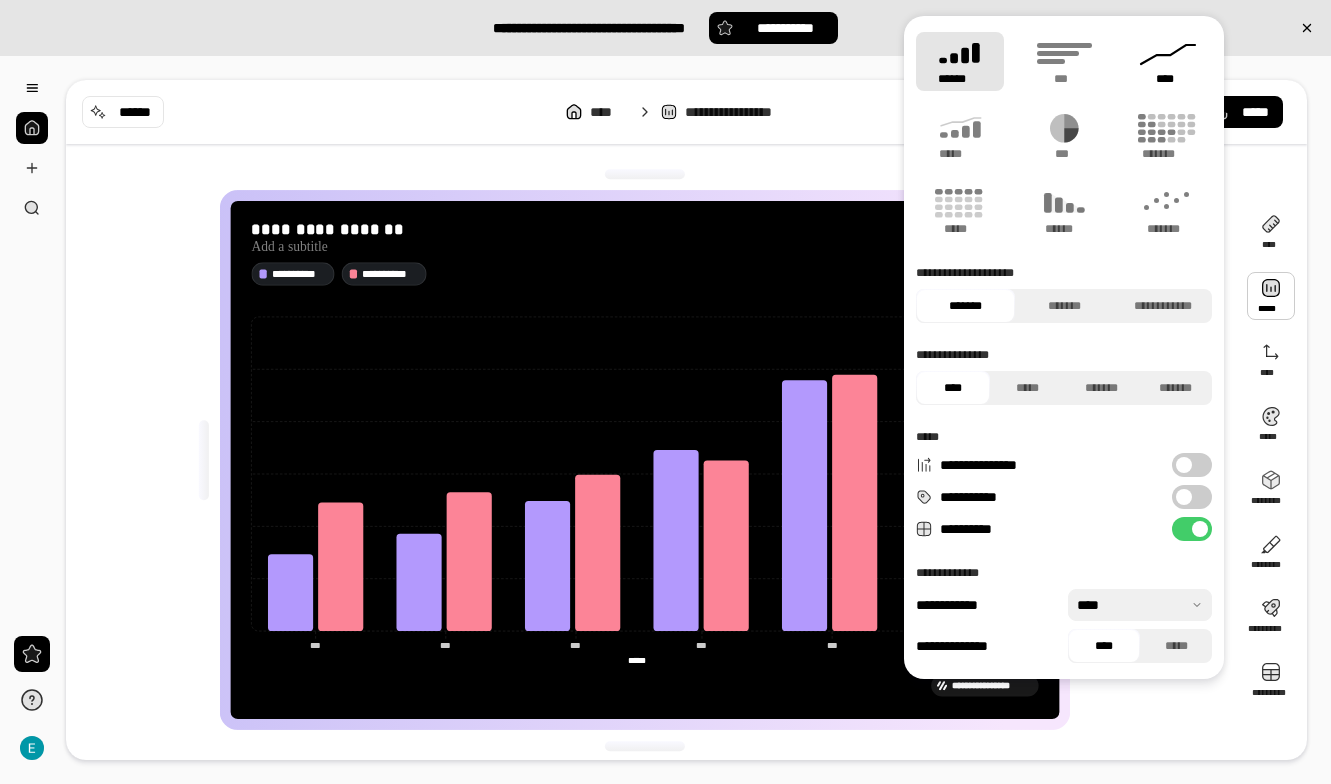 click on "****" at bounding box center [1168, 61] 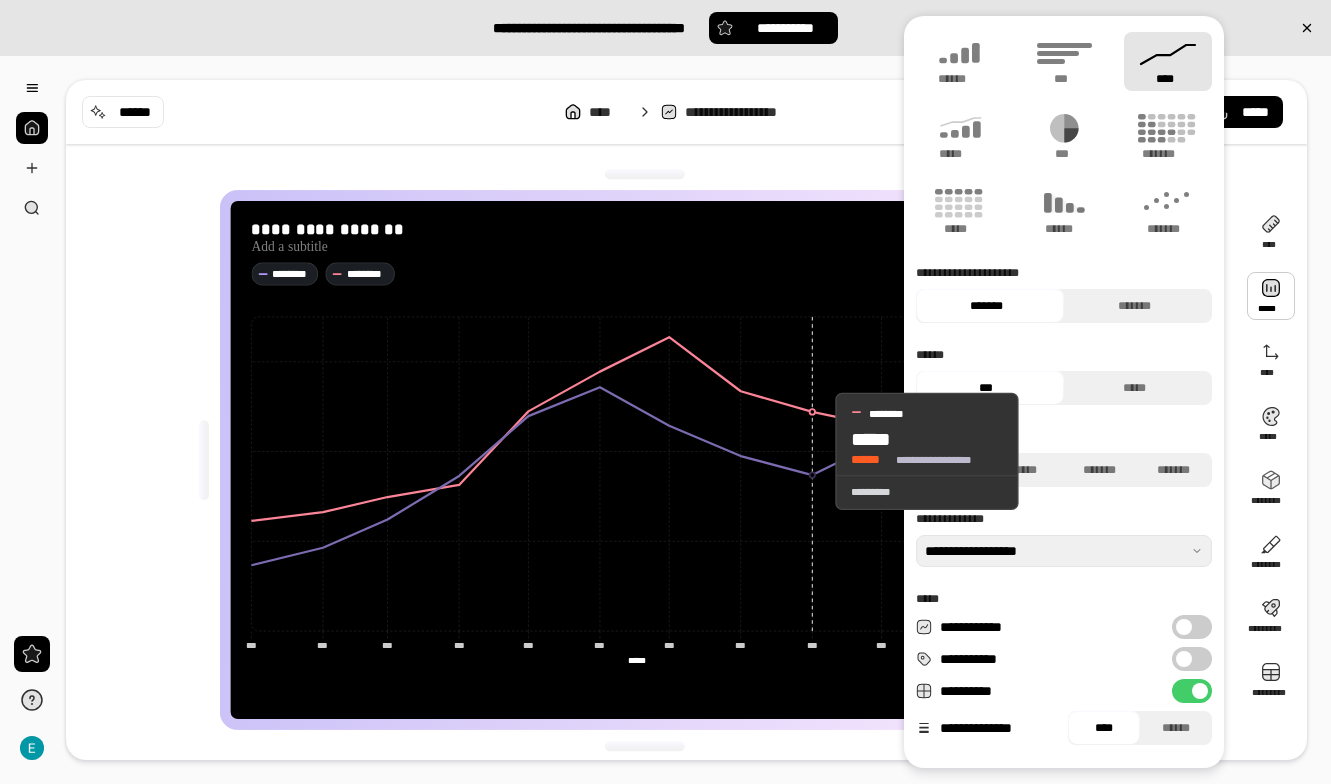 scroll, scrollTop: 0, scrollLeft: 0, axis: both 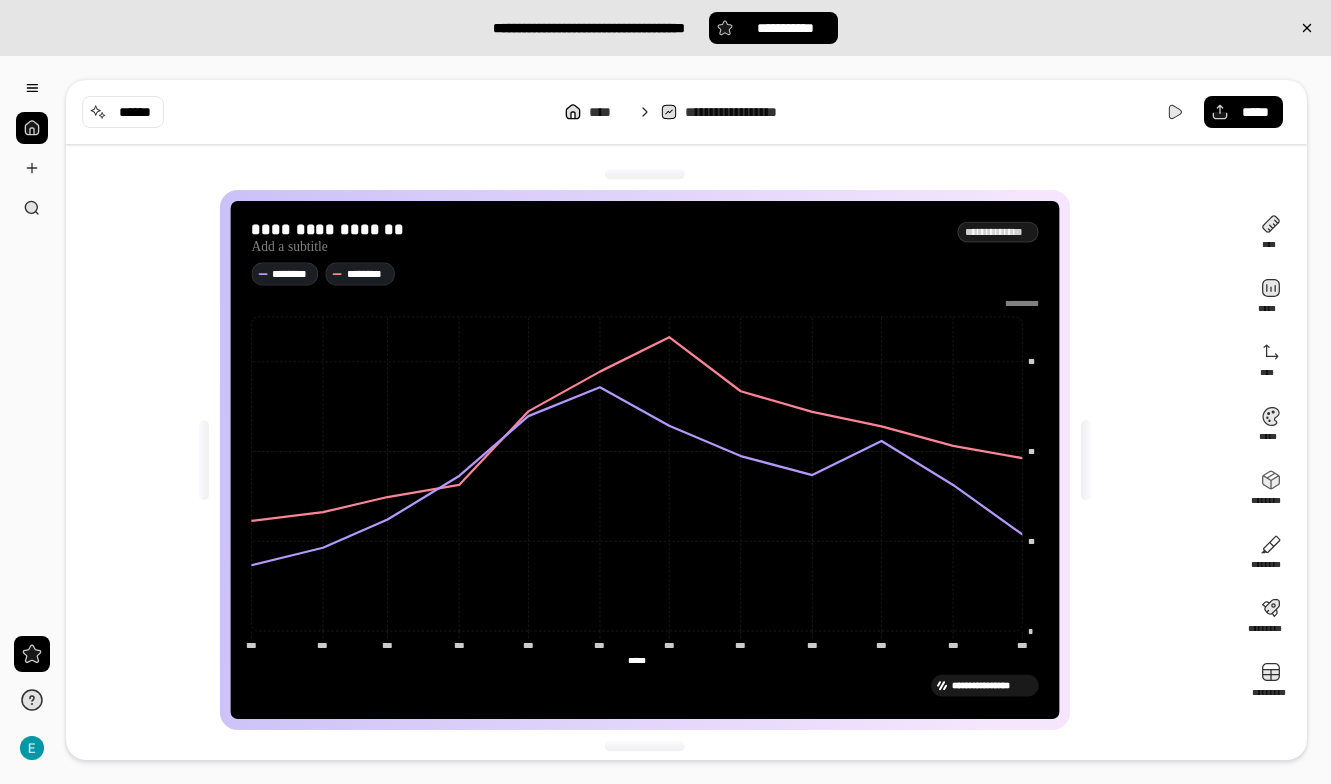 click on "[NAME] [NAME] [NAME]" at bounding box center (686, 112) 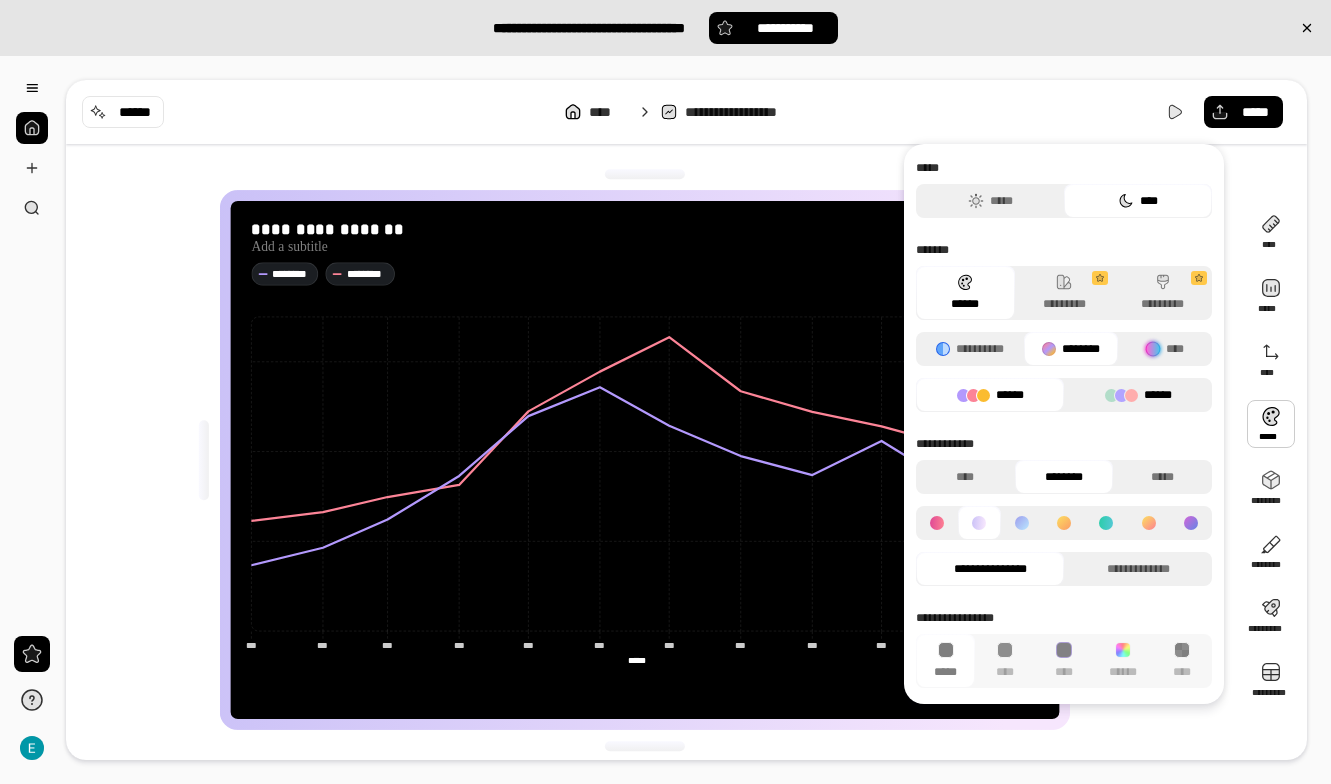 click on "******" at bounding box center [1138, 395] 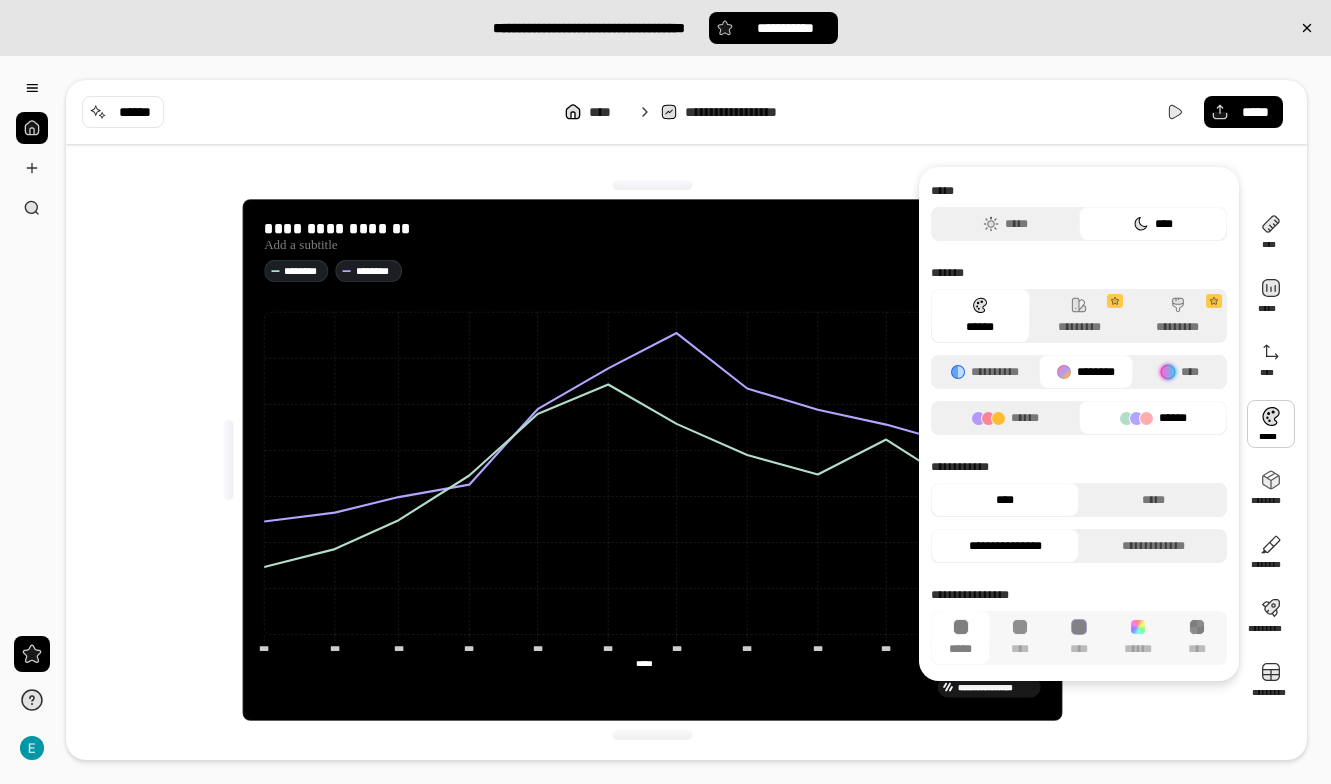 click on "********" at bounding box center (1086, 372) 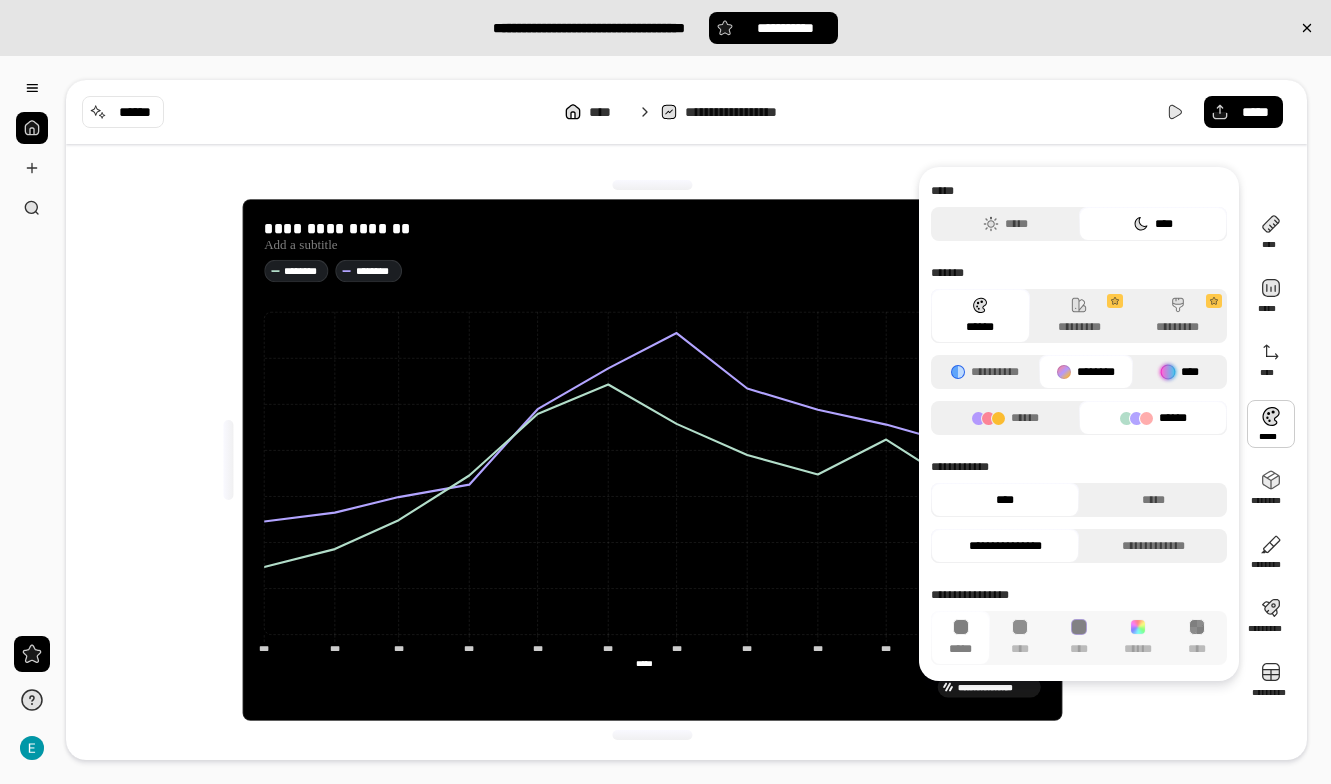 click on "****" at bounding box center (1180, 372) 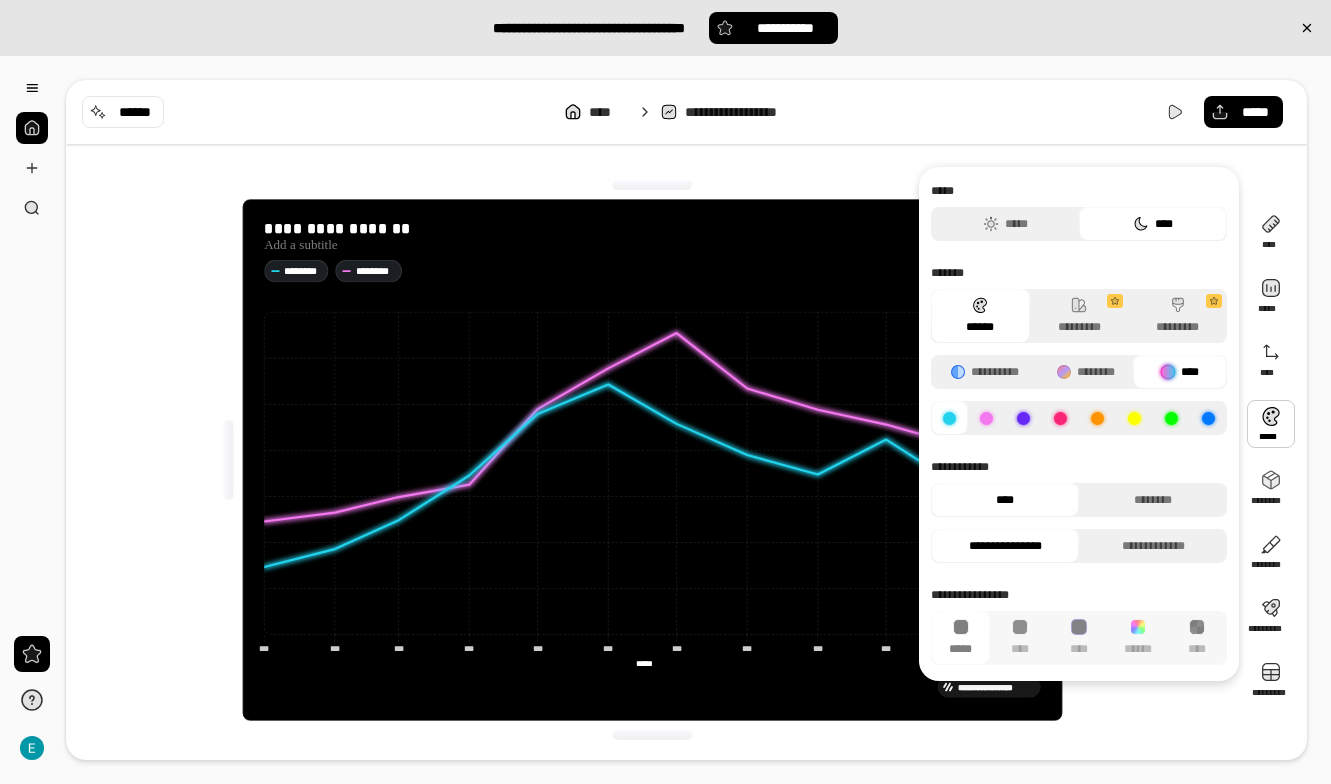 click at bounding box center (1023, 418) 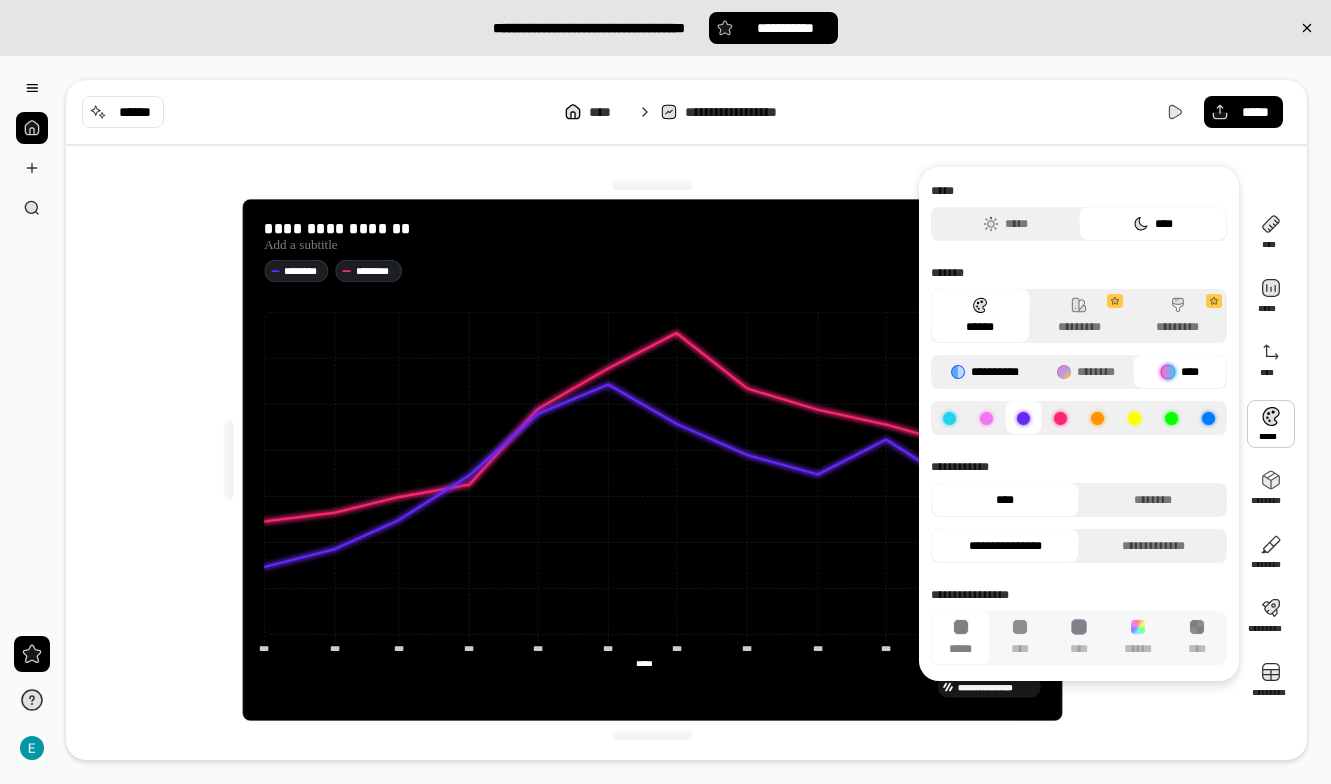 click on "**********" at bounding box center [985, 372] 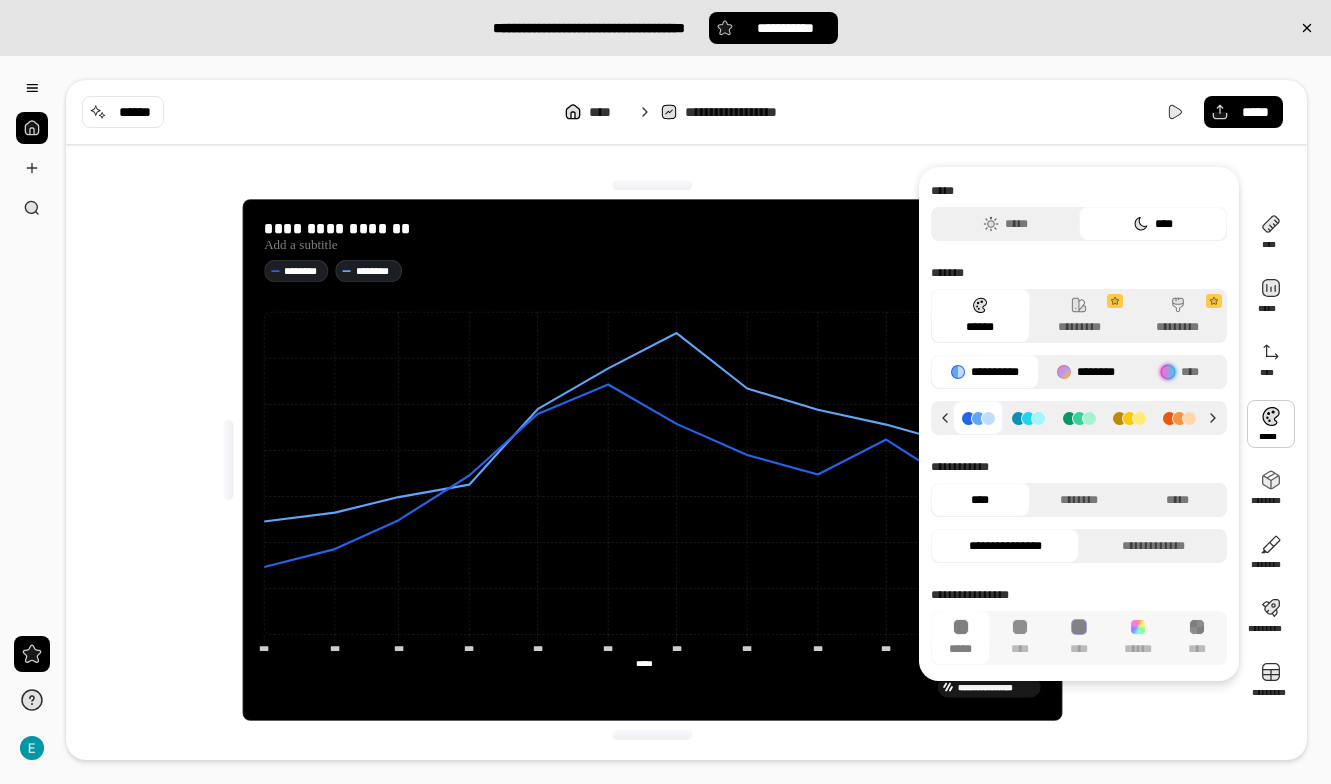 click on "********" at bounding box center [1086, 372] 